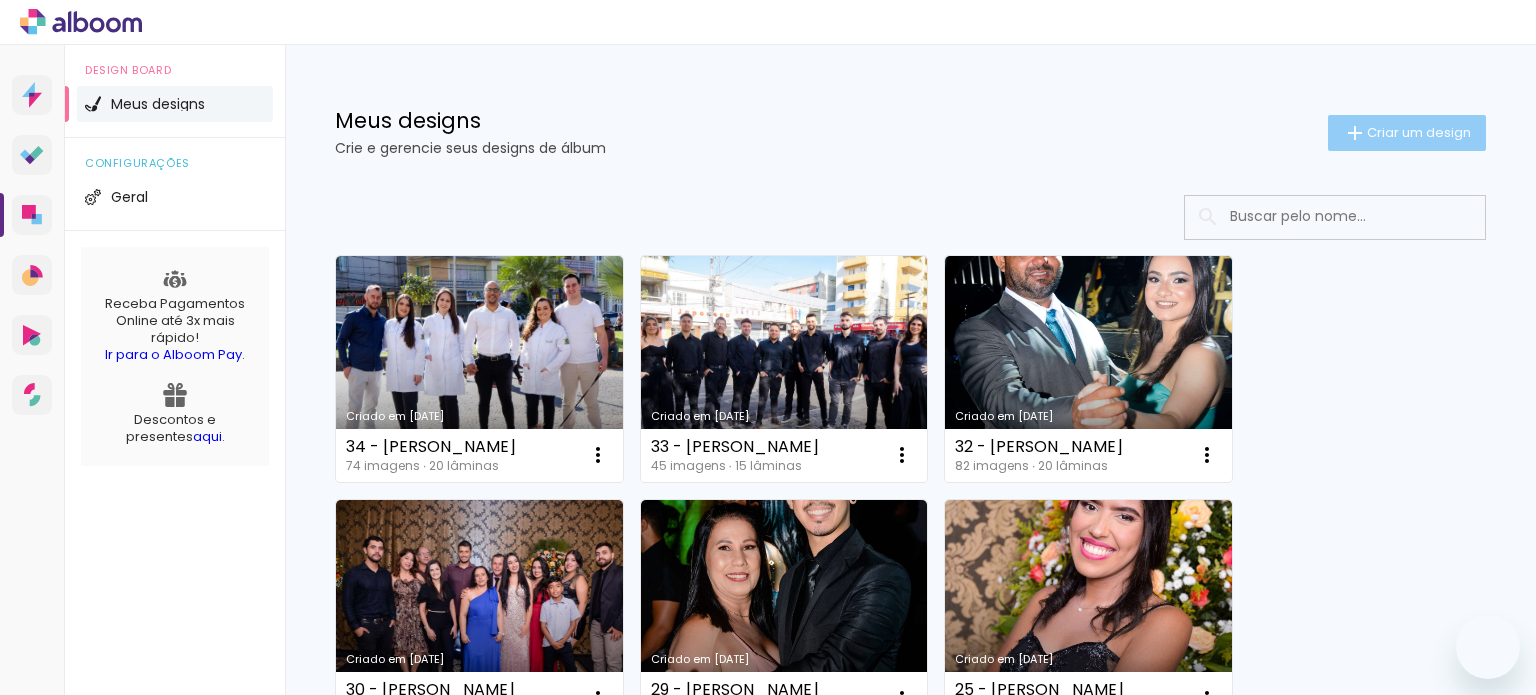 scroll, scrollTop: 0, scrollLeft: 0, axis: both 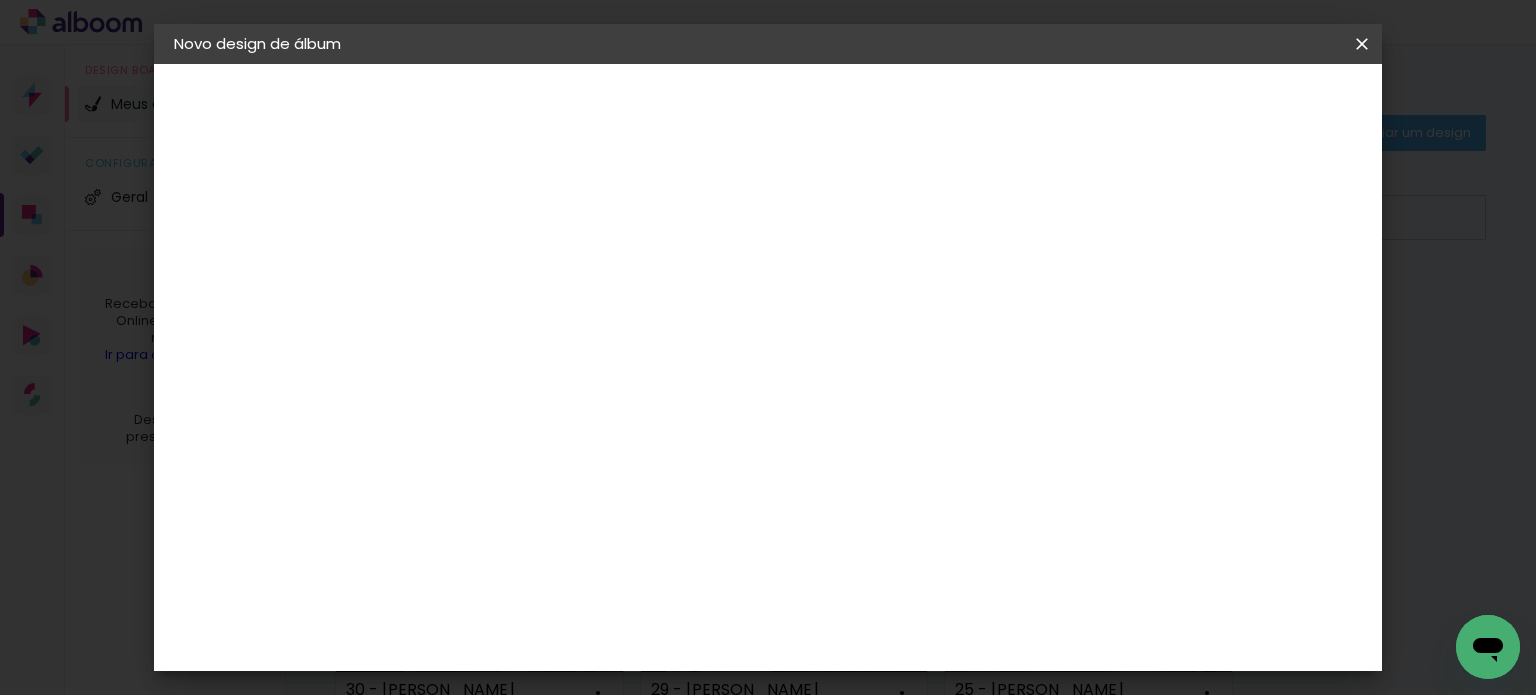 click at bounding box center (501, 268) 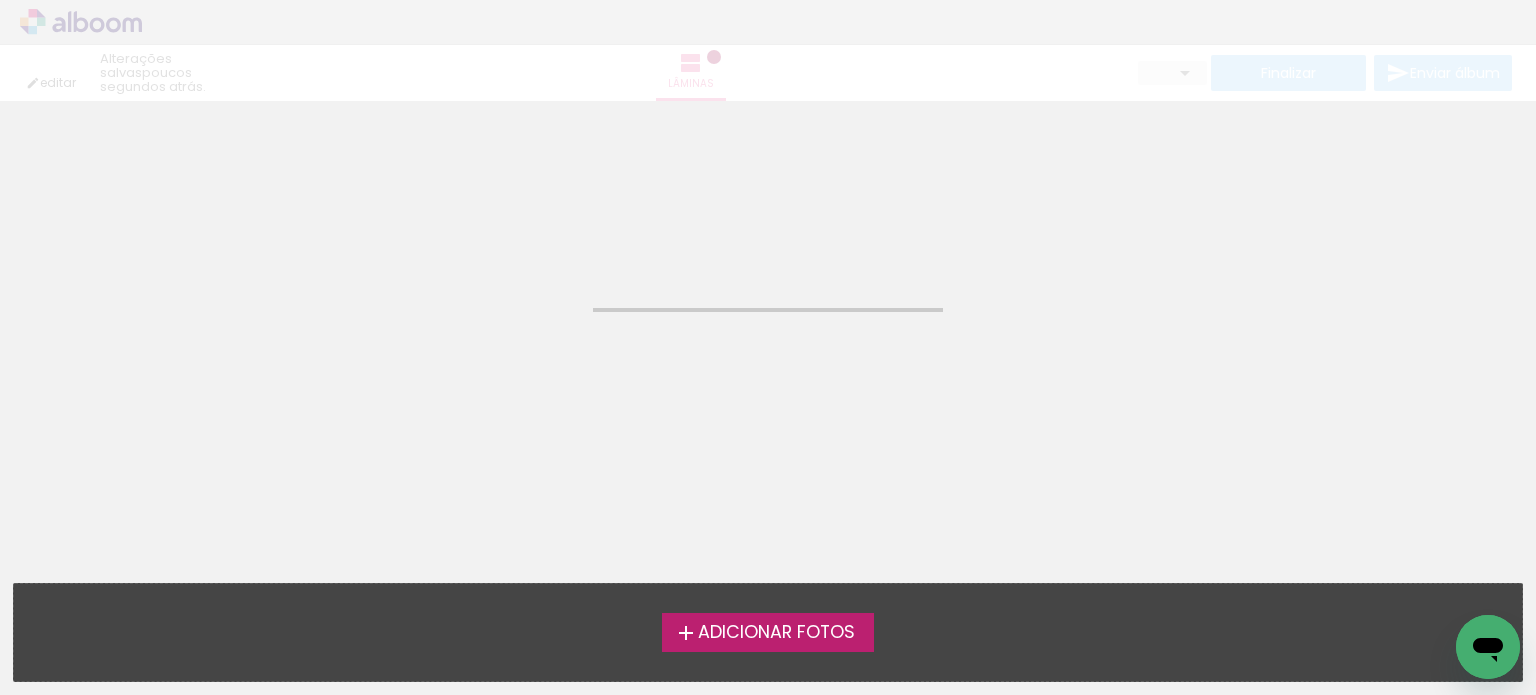 click on "Adicionar Fotos" at bounding box center (776, 633) 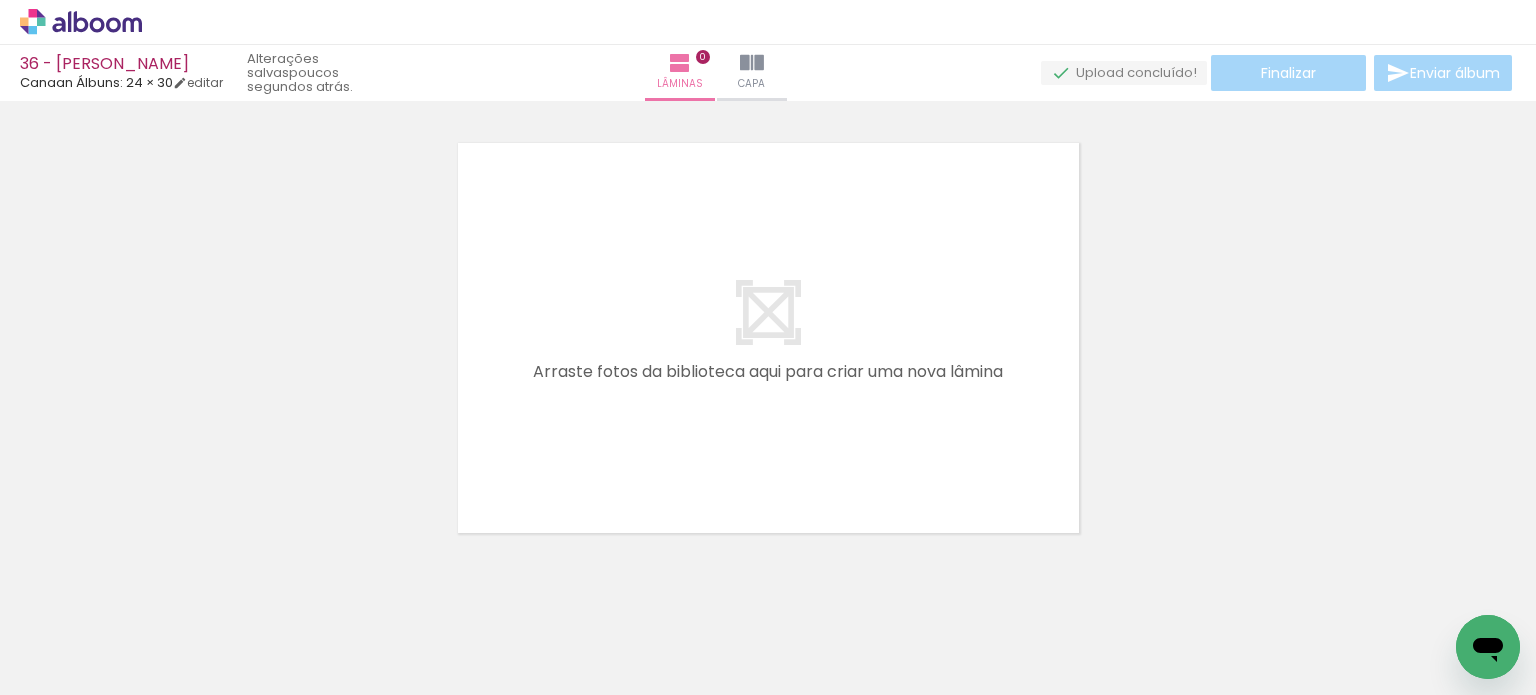 scroll, scrollTop: 25, scrollLeft: 0, axis: vertical 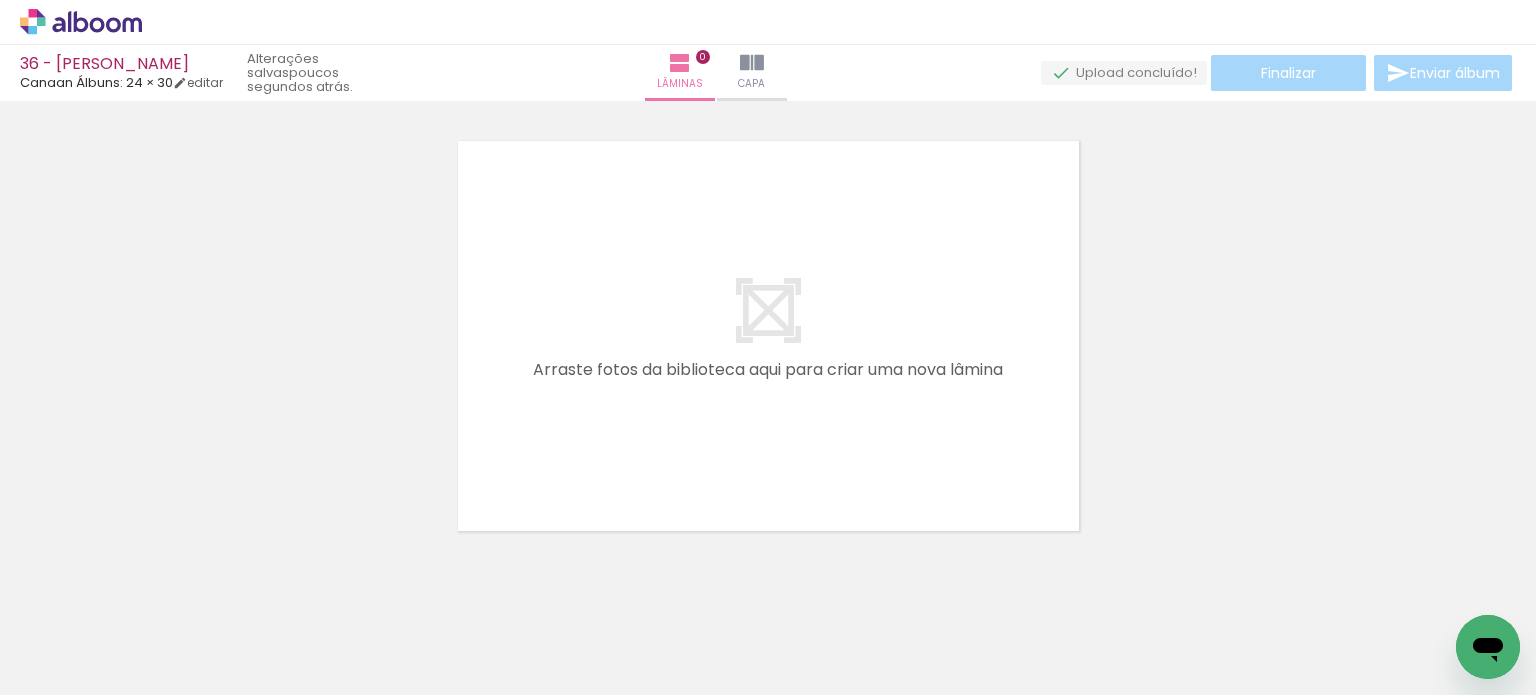 click on "Adicionar
Fotos" at bounding box center [71, 668] 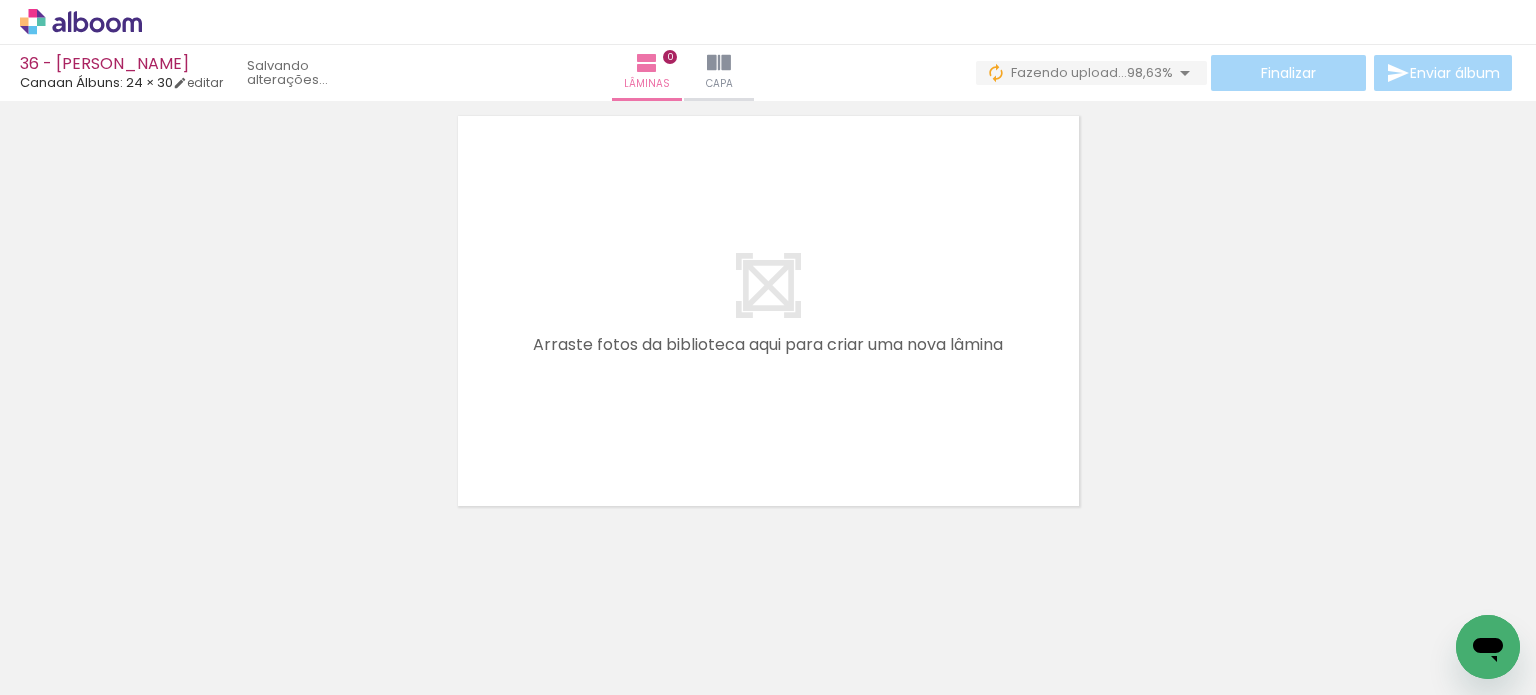 scroll, scrollTop: 62, scrollLeft: 0, axis: vertical 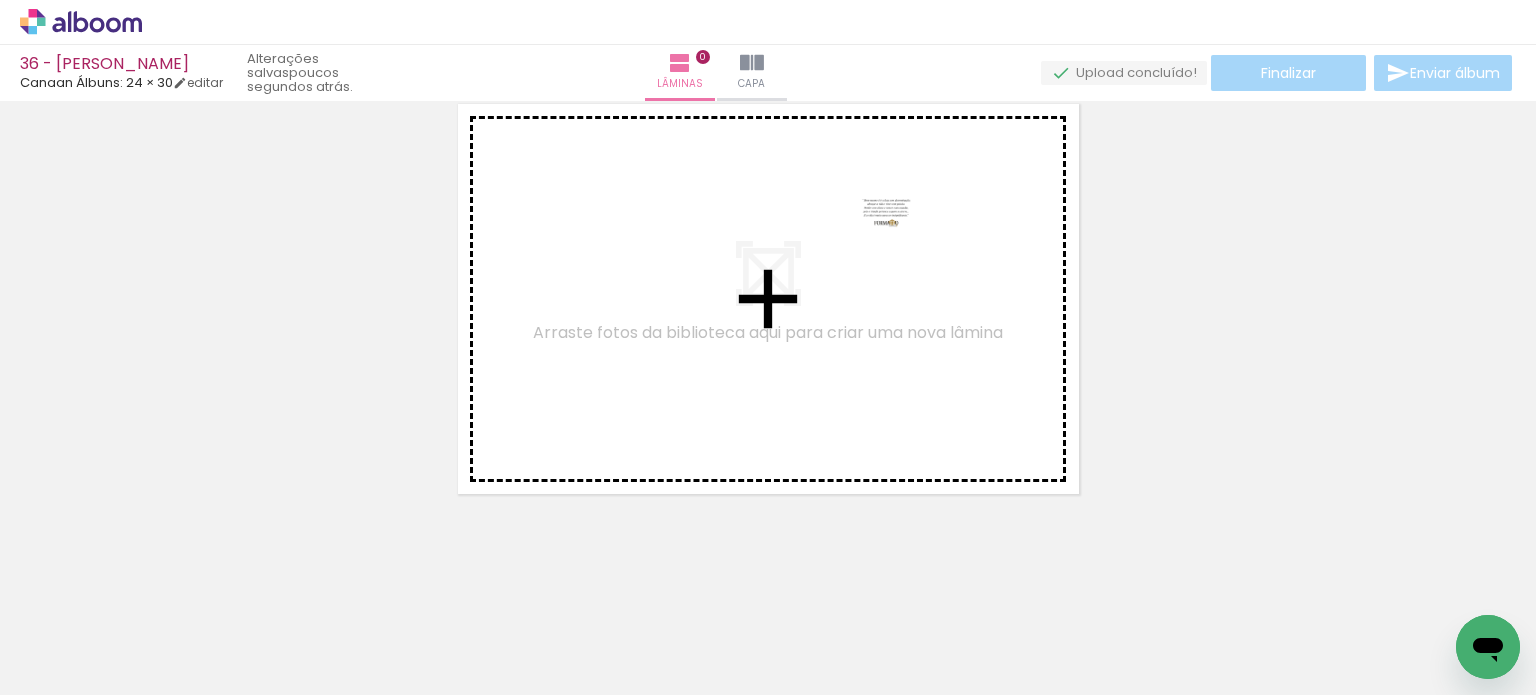 drag, startPoint x: 1440, startPoint y: 633, endPoint x: 894, endPoint y: 247, distance: 668.66437 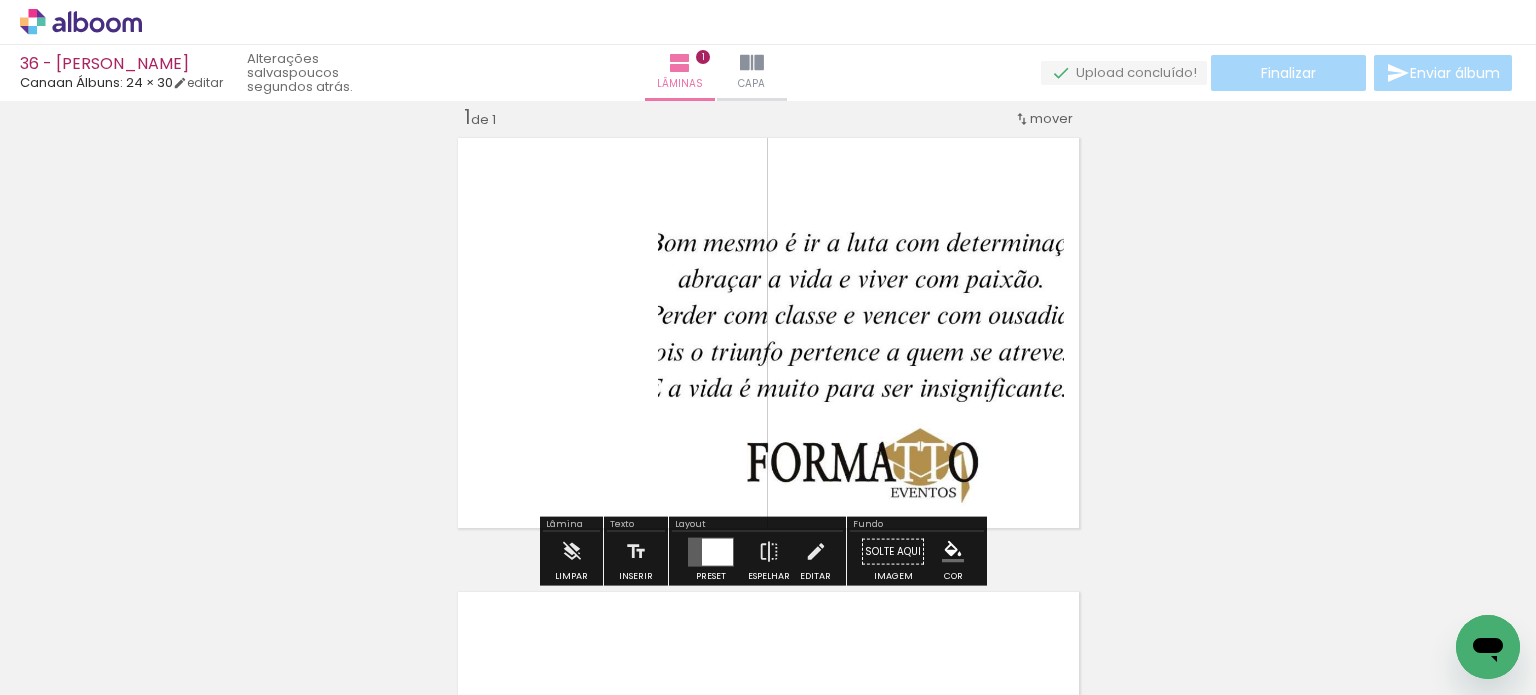 scroll, scrollTop: 25, scrollLeft: 0, axis: vertical 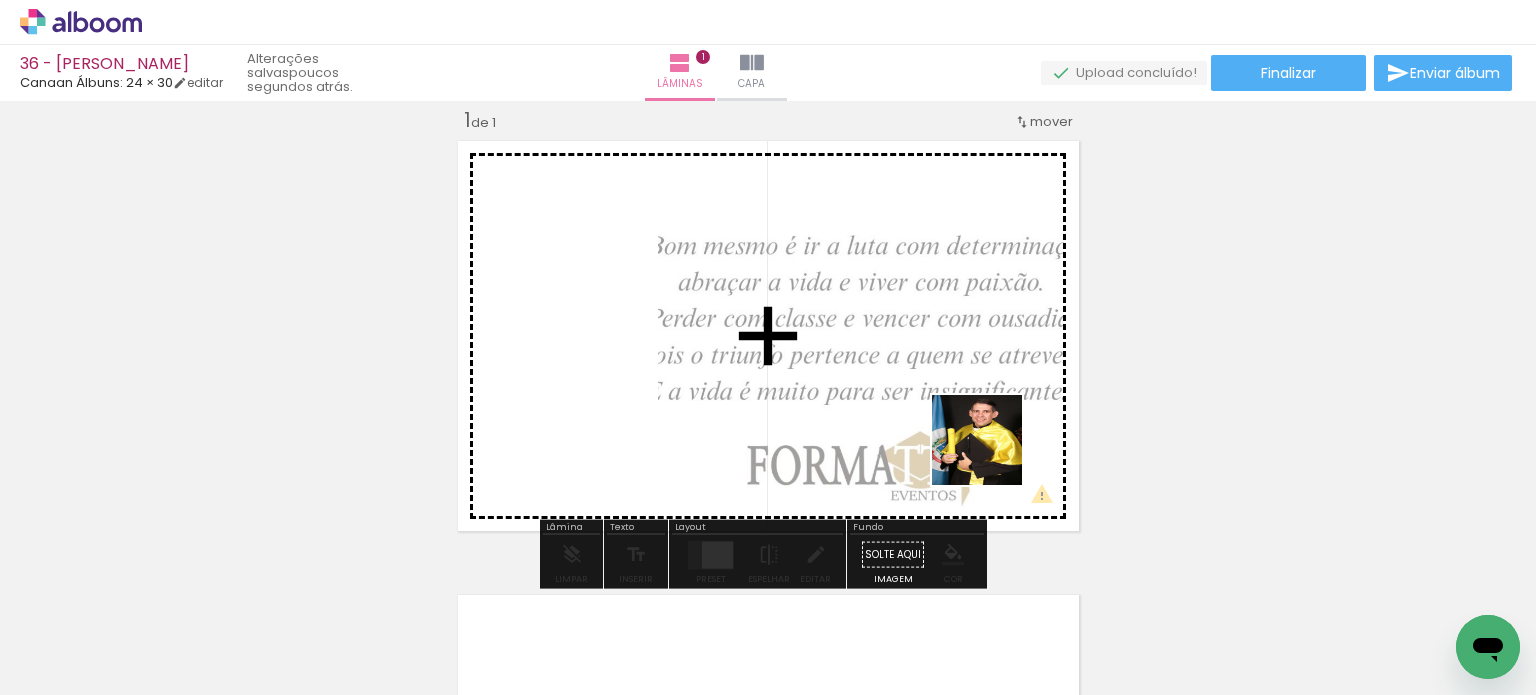drag, startPoint x: 981, startPoint y: 632, endPoint x: 980, endPoint y: 513, distance: 119.0042 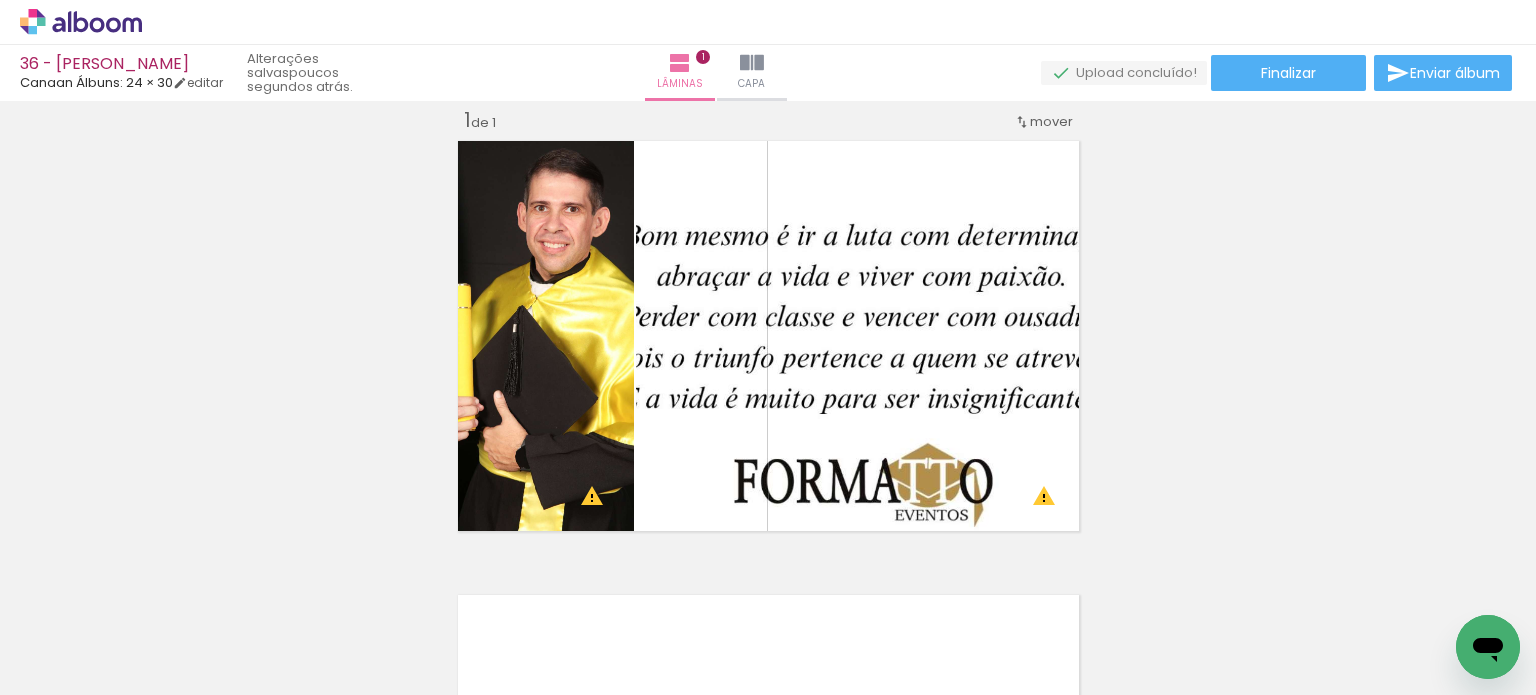 scroll, scrollTop: 0, scrollLeft: 940, axis: horizontal 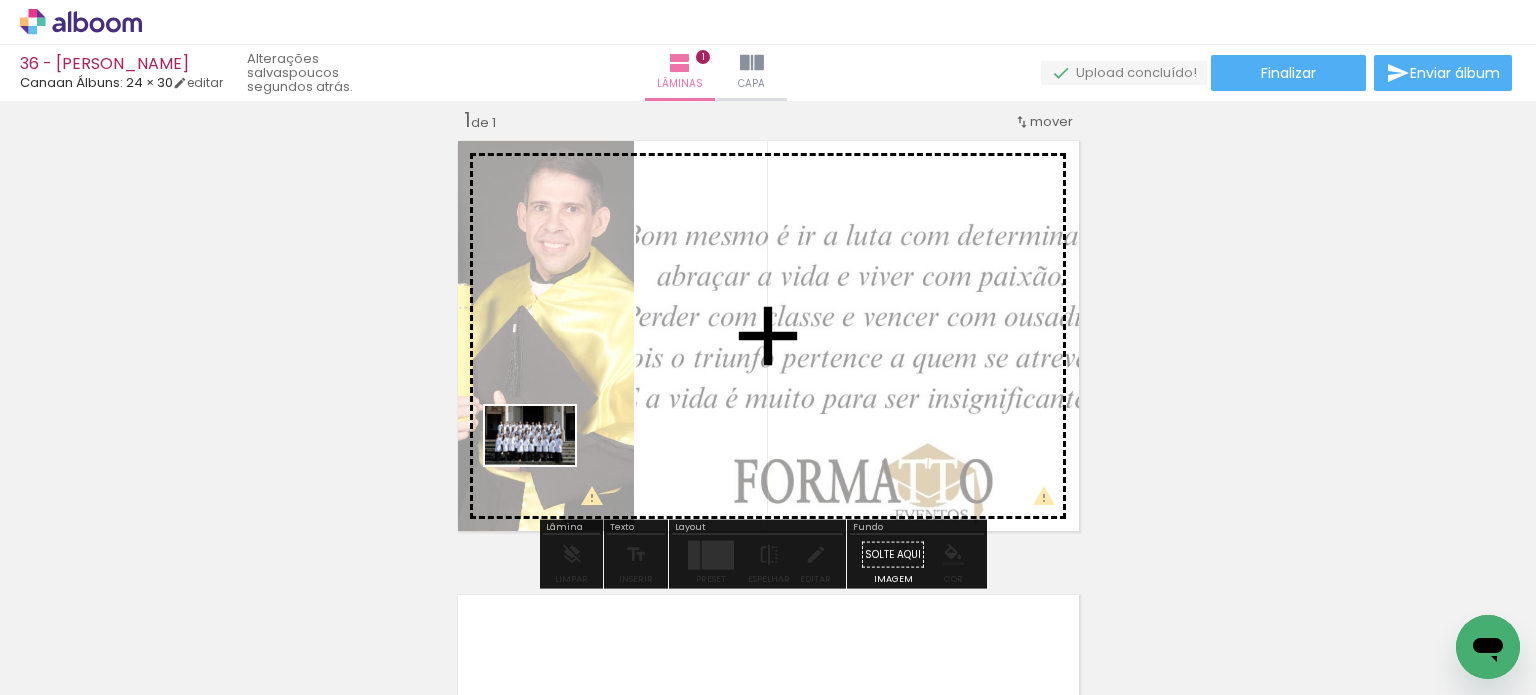 drag, startPoint x: 499, startPoint y: 634, endPoint x: 545, endPoint y: 466, distance: 174.1838 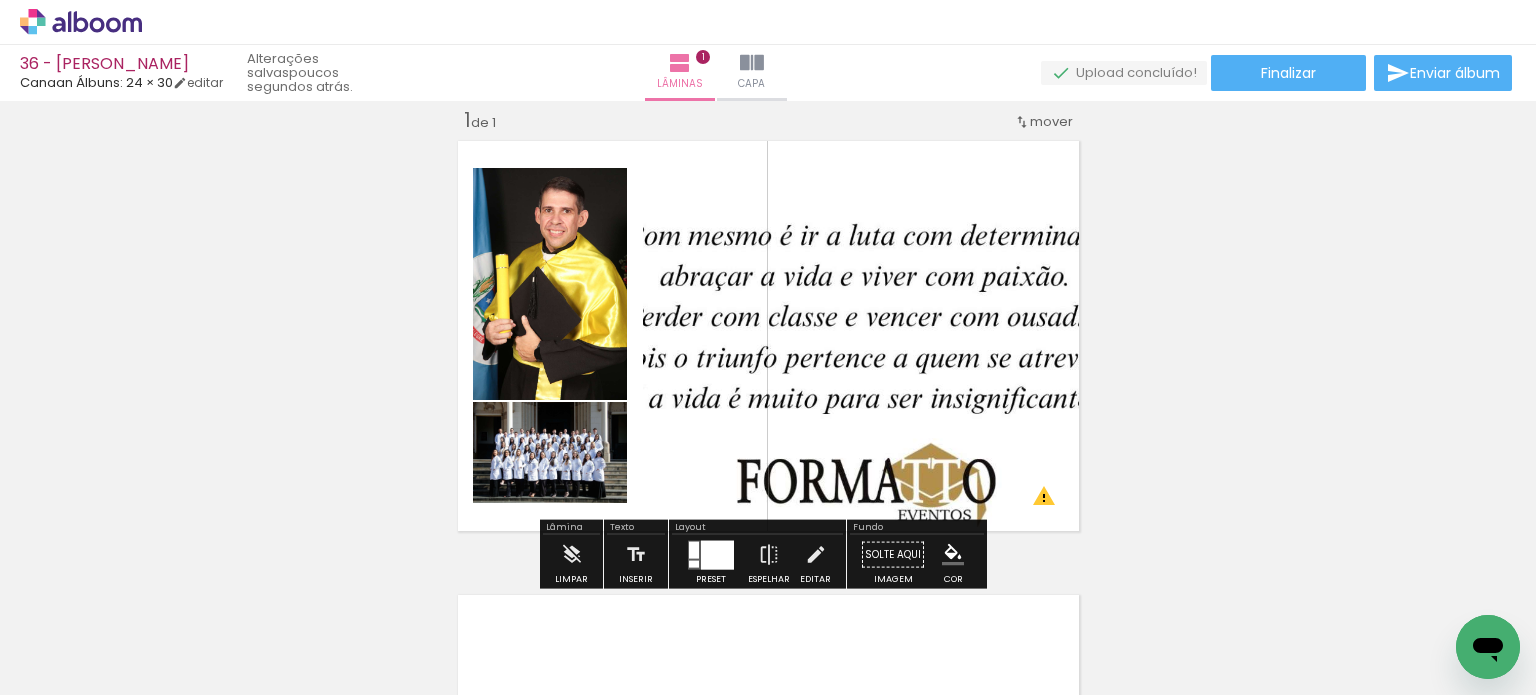 click at bounding box center [694, 549] 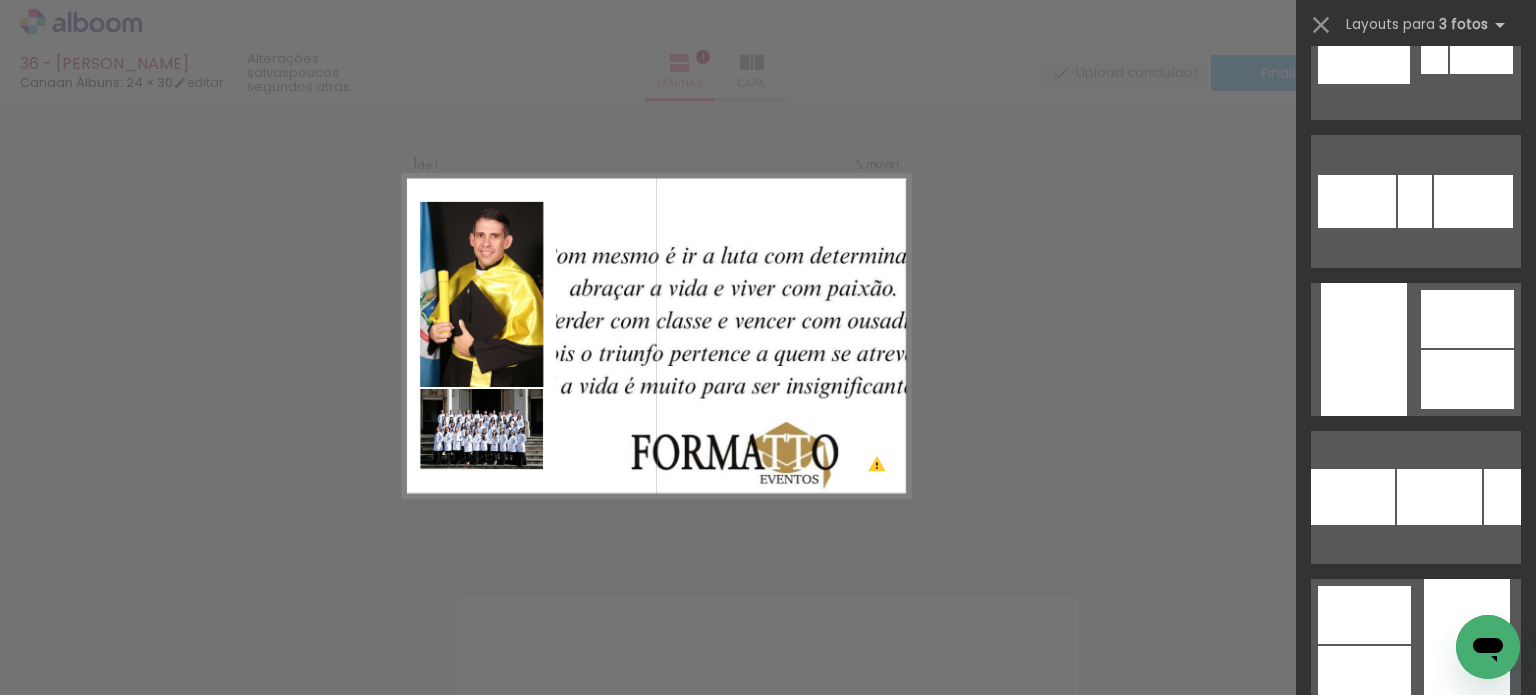 scroll, scrollTop: 4700, scrollLeft: 0, axis: vertical 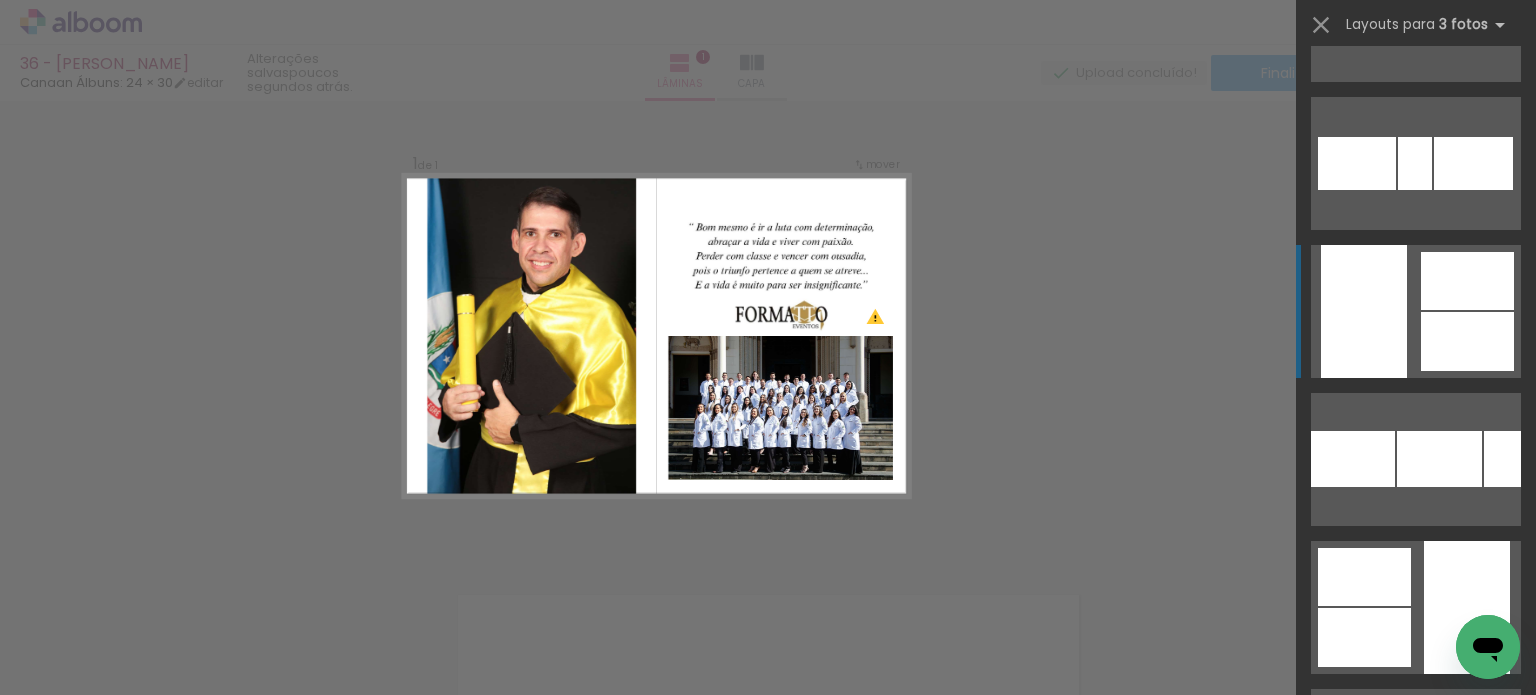 click at bounding box center (1492, 938) 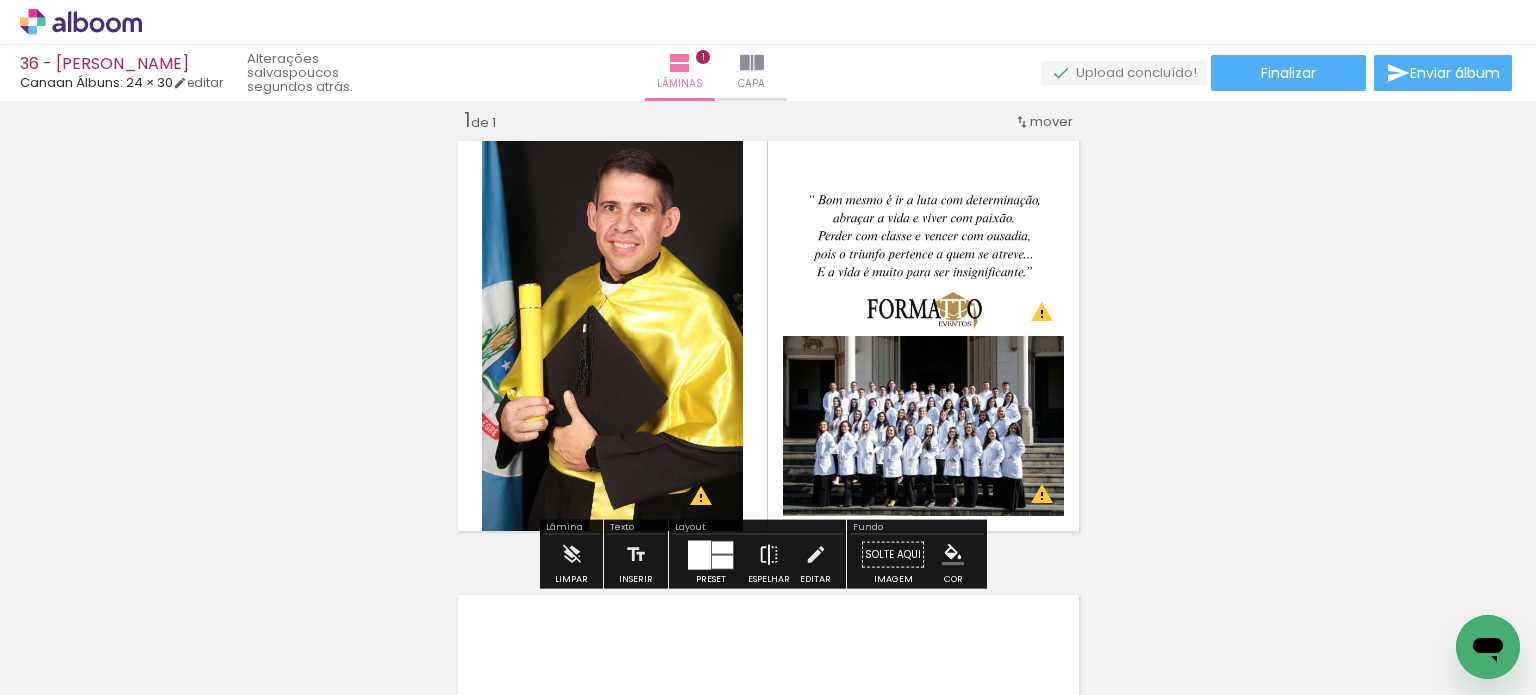 click at bounding box center [769, 555] 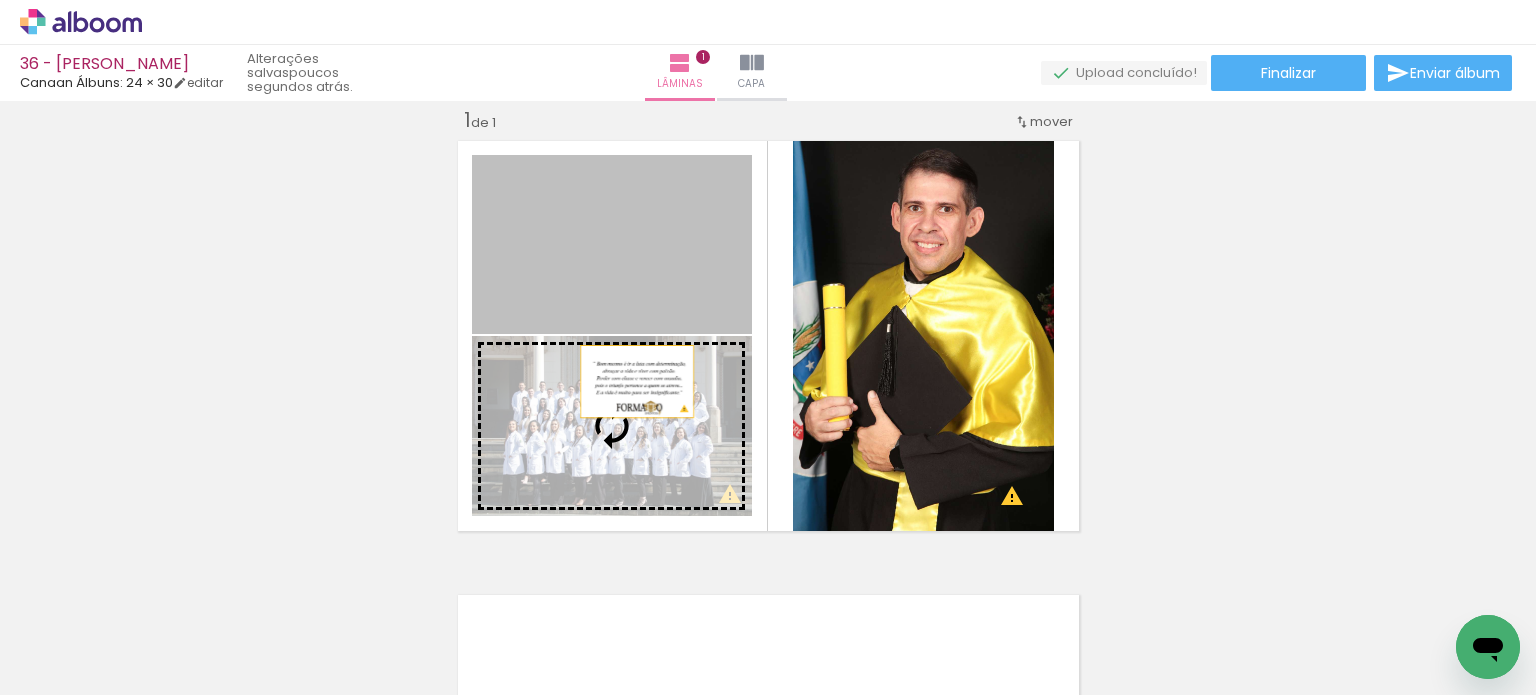 drag, startPoint x: 624, startPoint y: 245, endPoint x: 624, endPoint y: 415, distance: 170 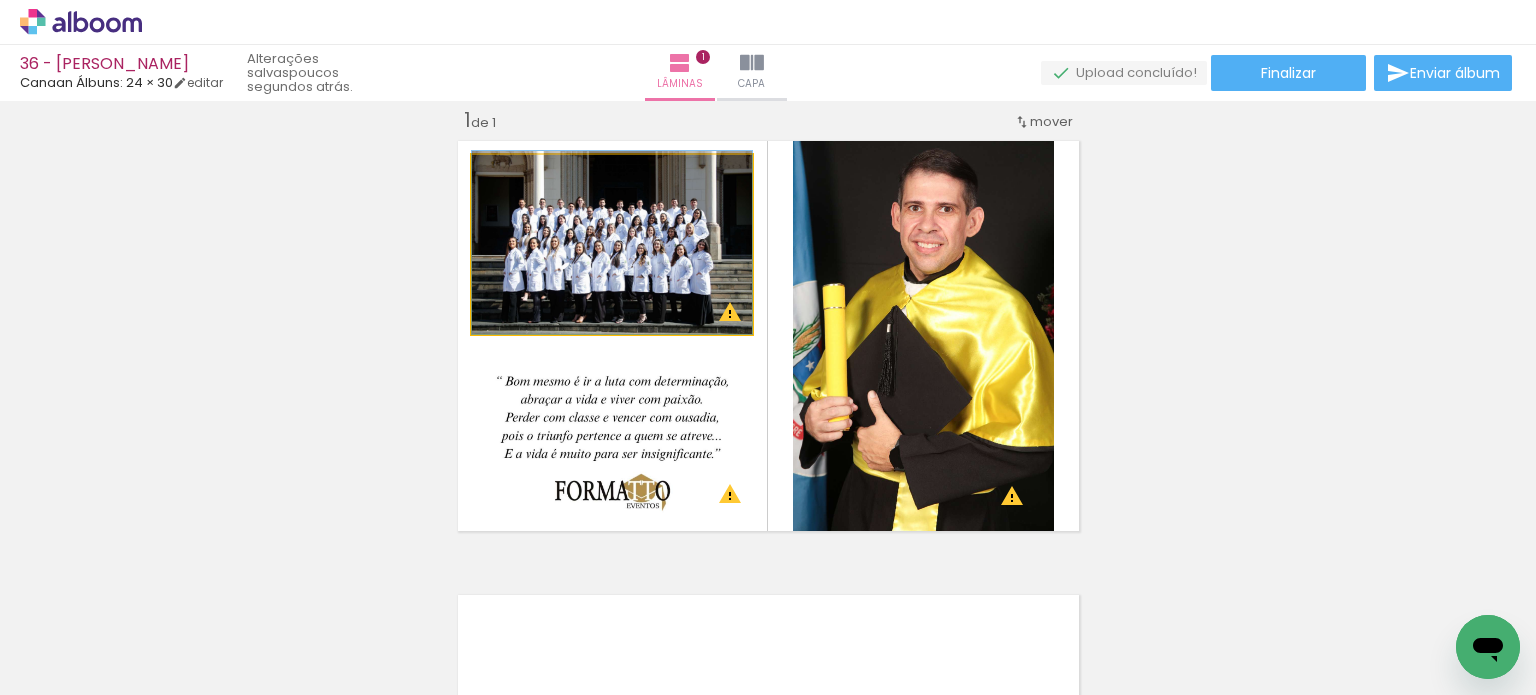 drag, startPoint x: 617, startPoint y: 243, endPoint x: 631, endPoint y: 227, distance: 21.260292 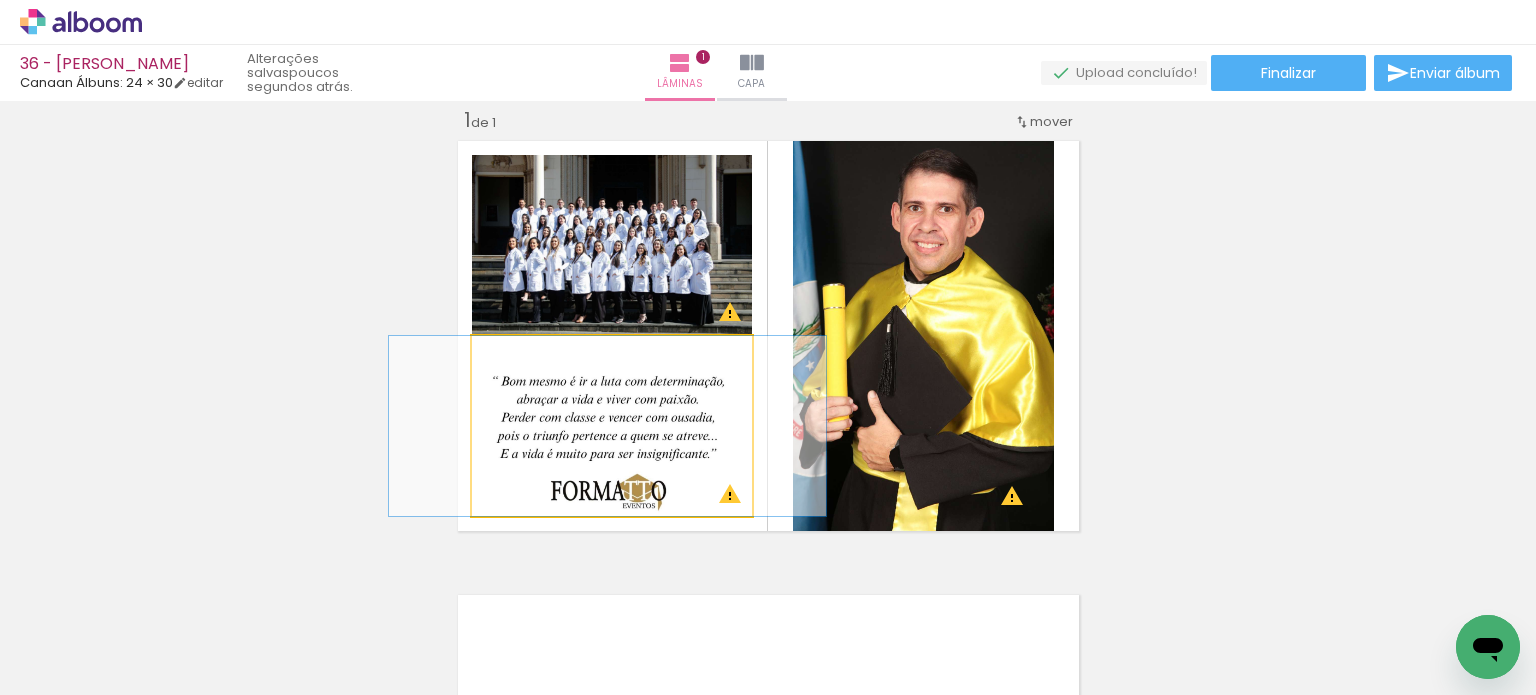 drag, startPoint x: 624, startPoint y: 425, endPoint x: 620, endPoint y: 400, distance: 25.317978 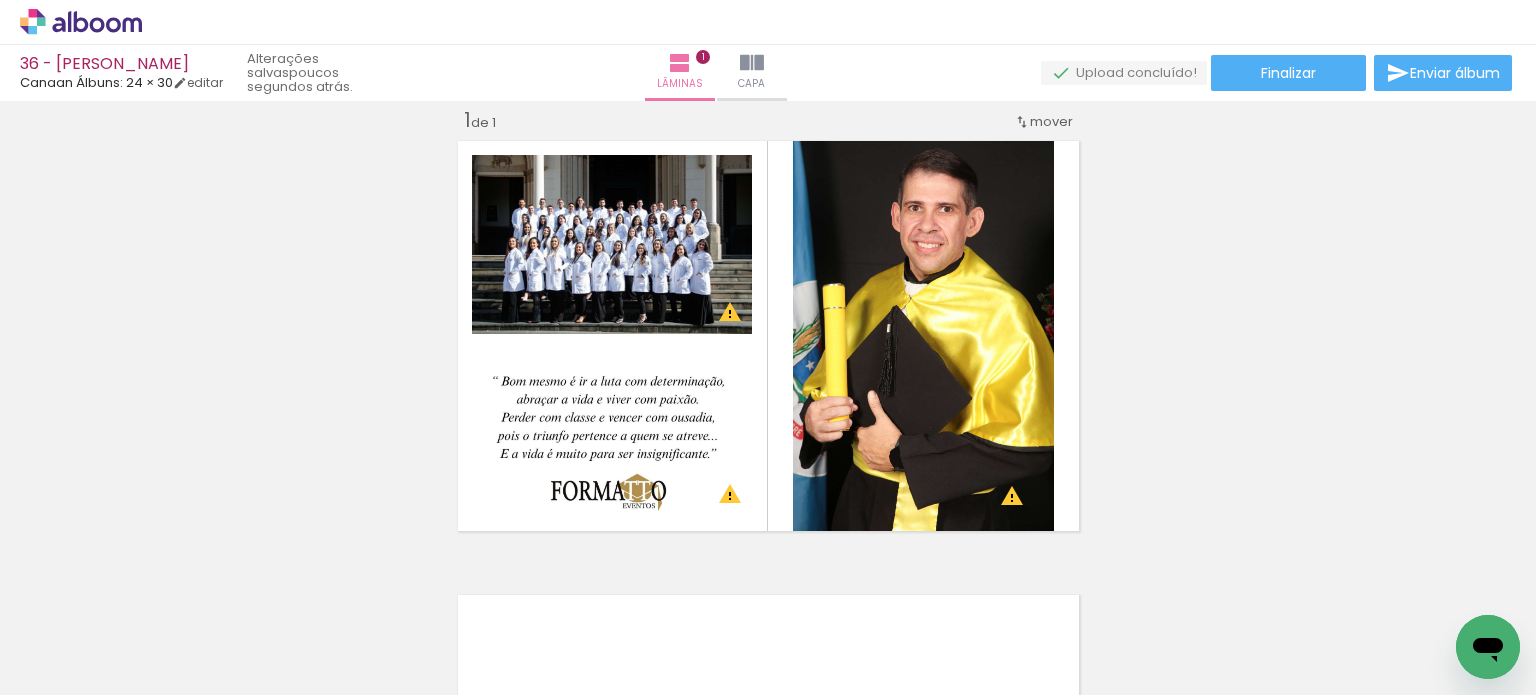 click on "Inserir lâmina 1  de 1 O Designbox precisará aumentar a sua imagem em 248% para exportar para impressão. O Designbox precisará aumentar a sua imagem em 176% para exportar para impressão. O Designbox precisará aumentar a sua imagem em 167% para exportar para impressão." at bounding box center (768, 537) 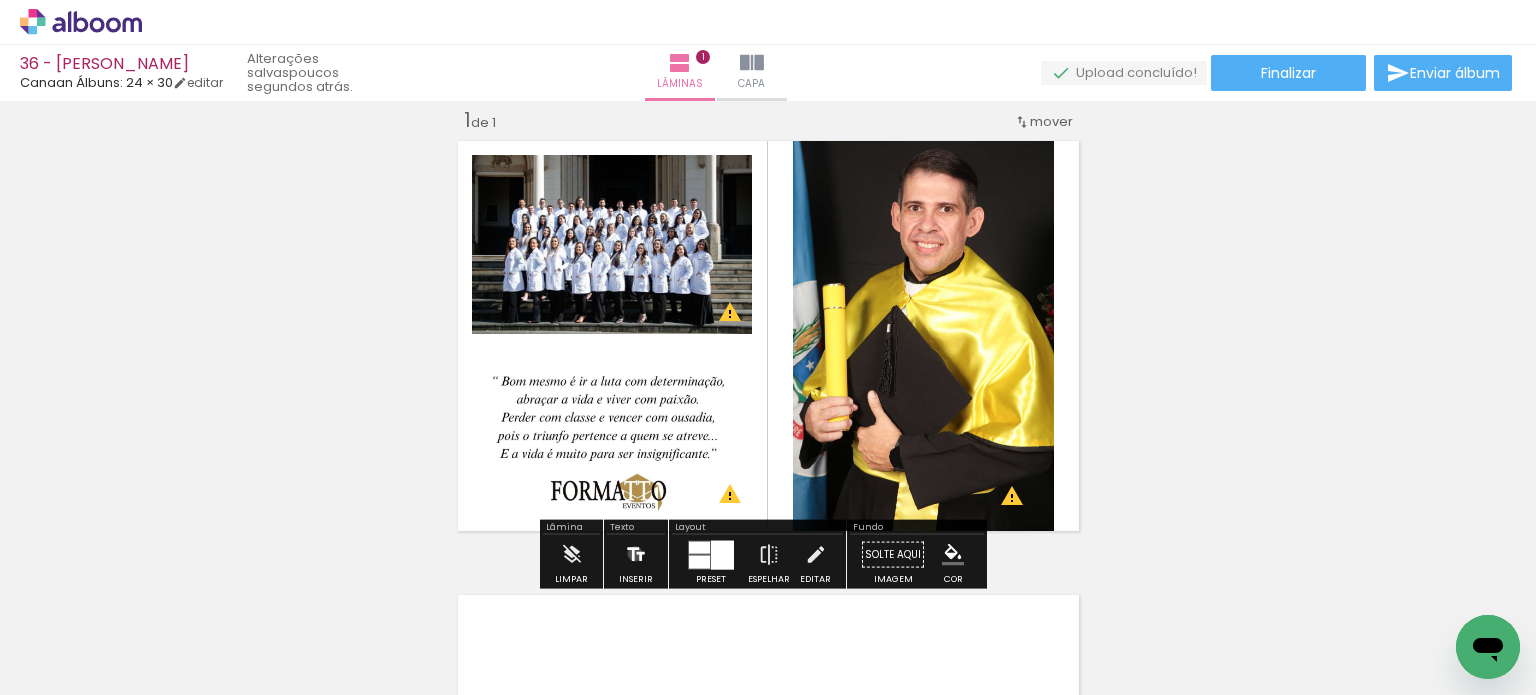 click at bounding box center [636, 555] 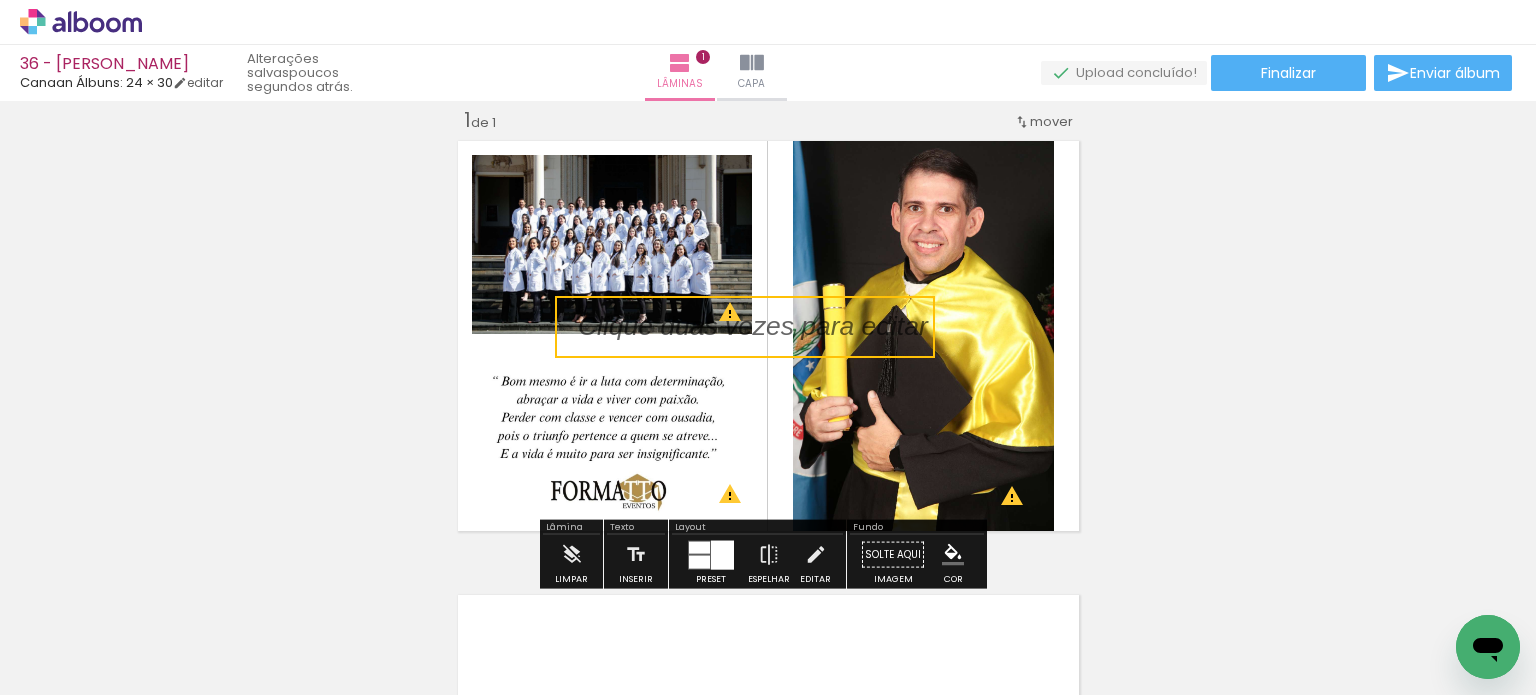 click at bounding box center [745, 327] 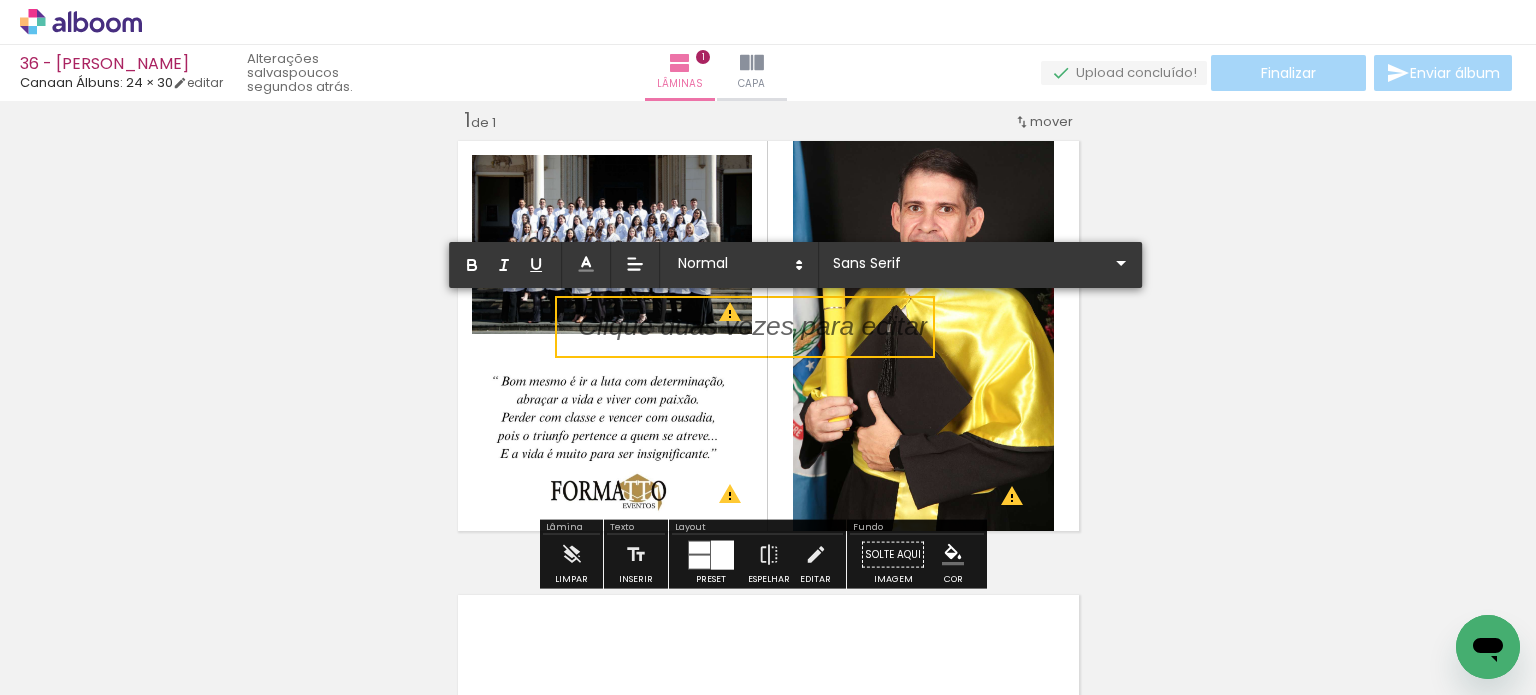 type 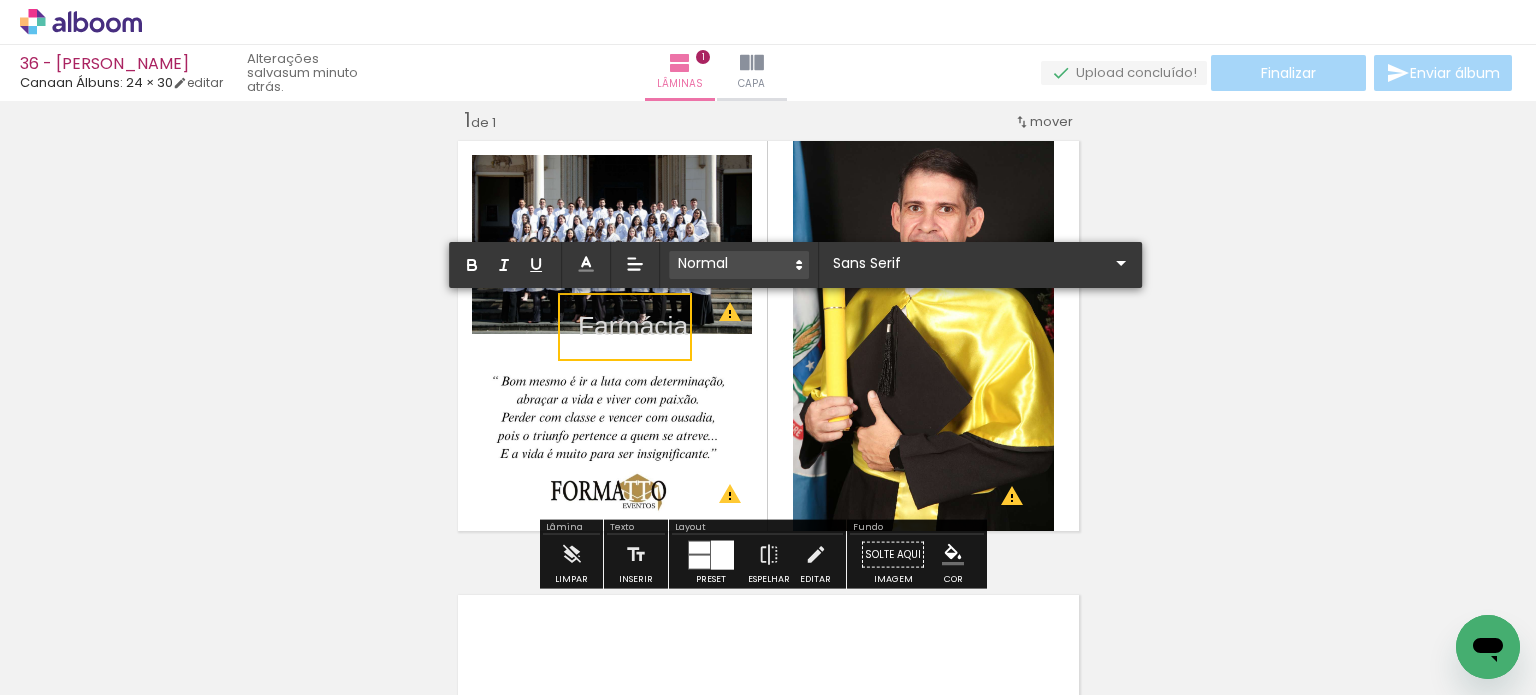 click 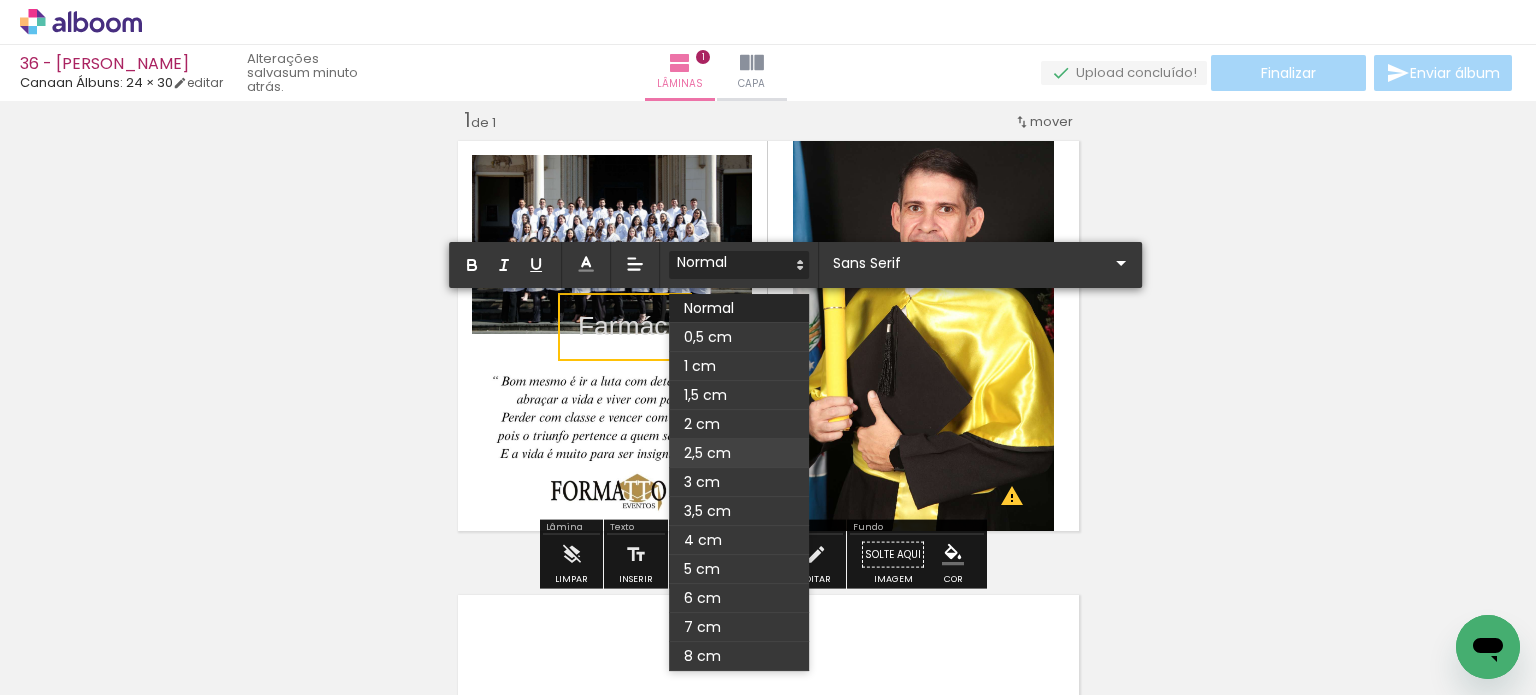 click at bounding box center (739, 453) 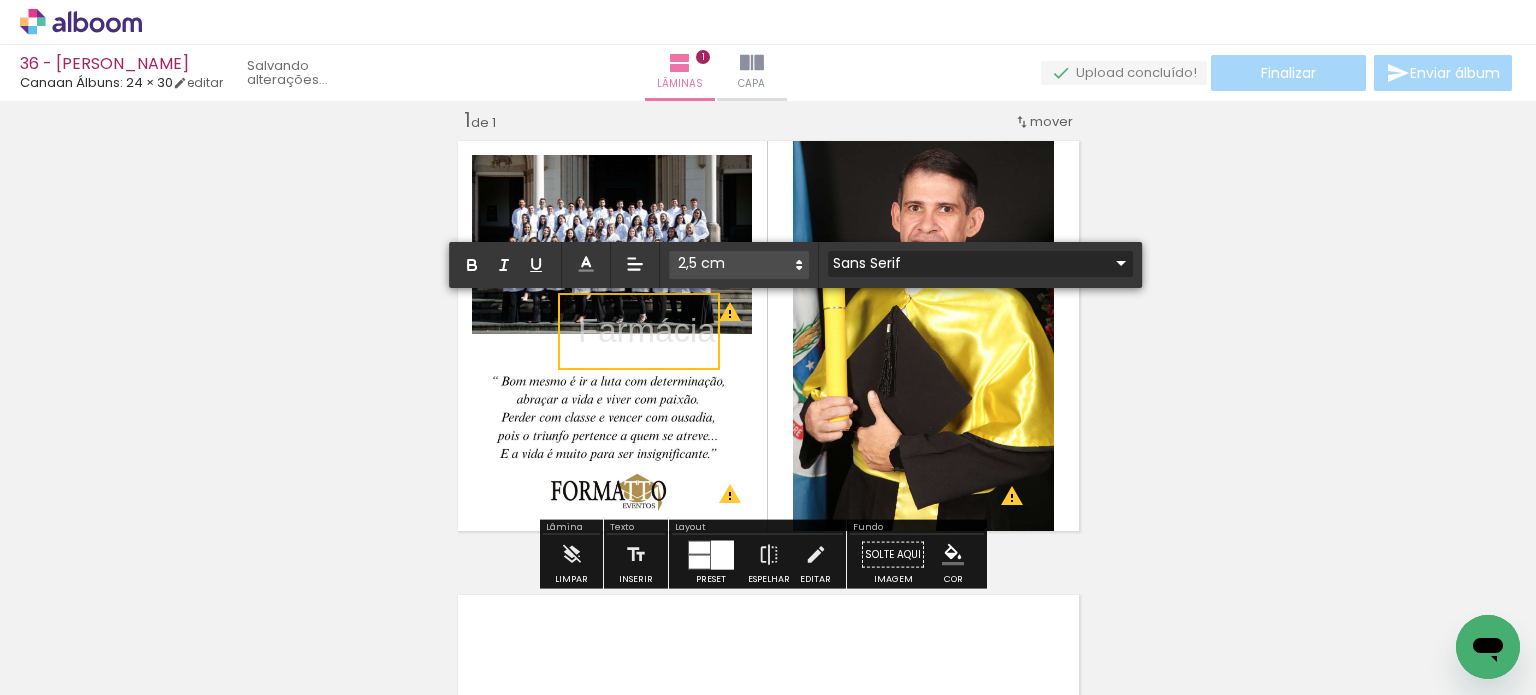 click 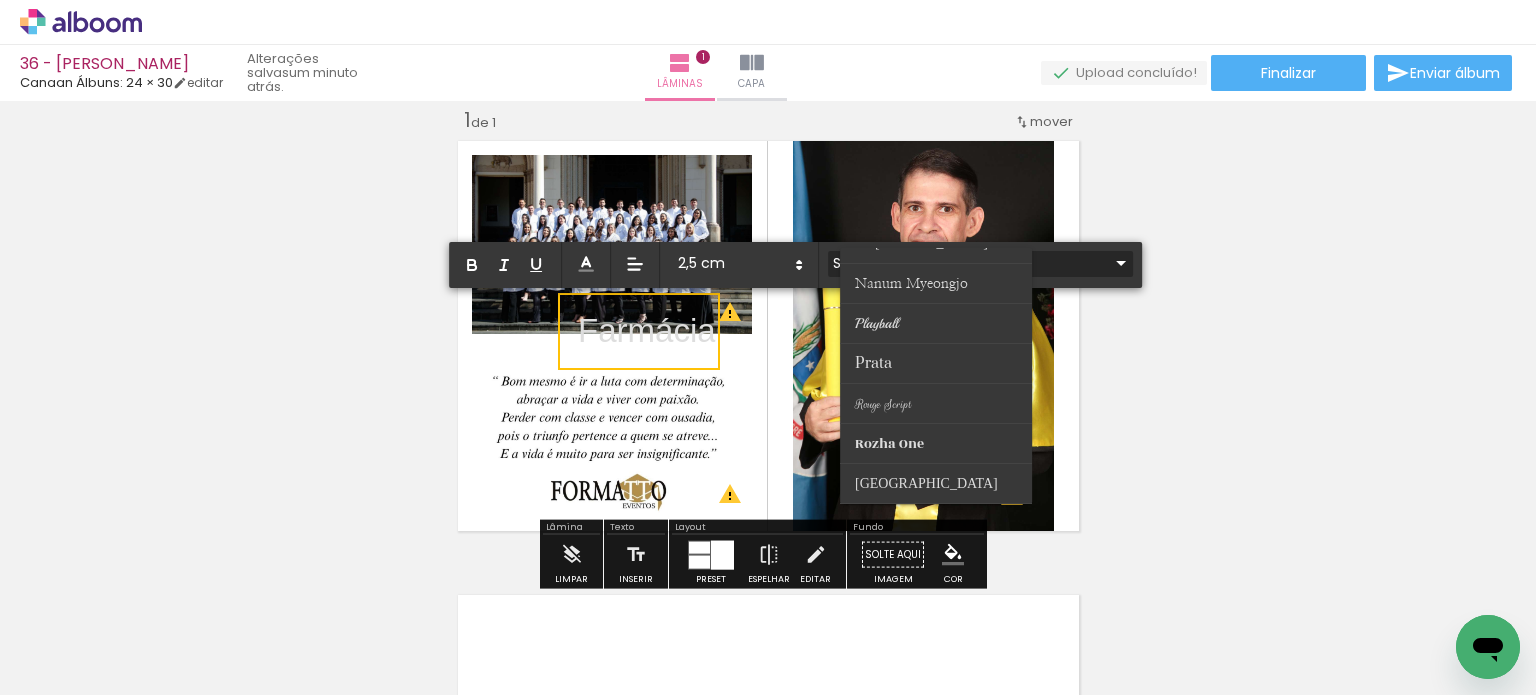 scroll, scrollTop: 584, scrollLeft: 0, axis: vertical 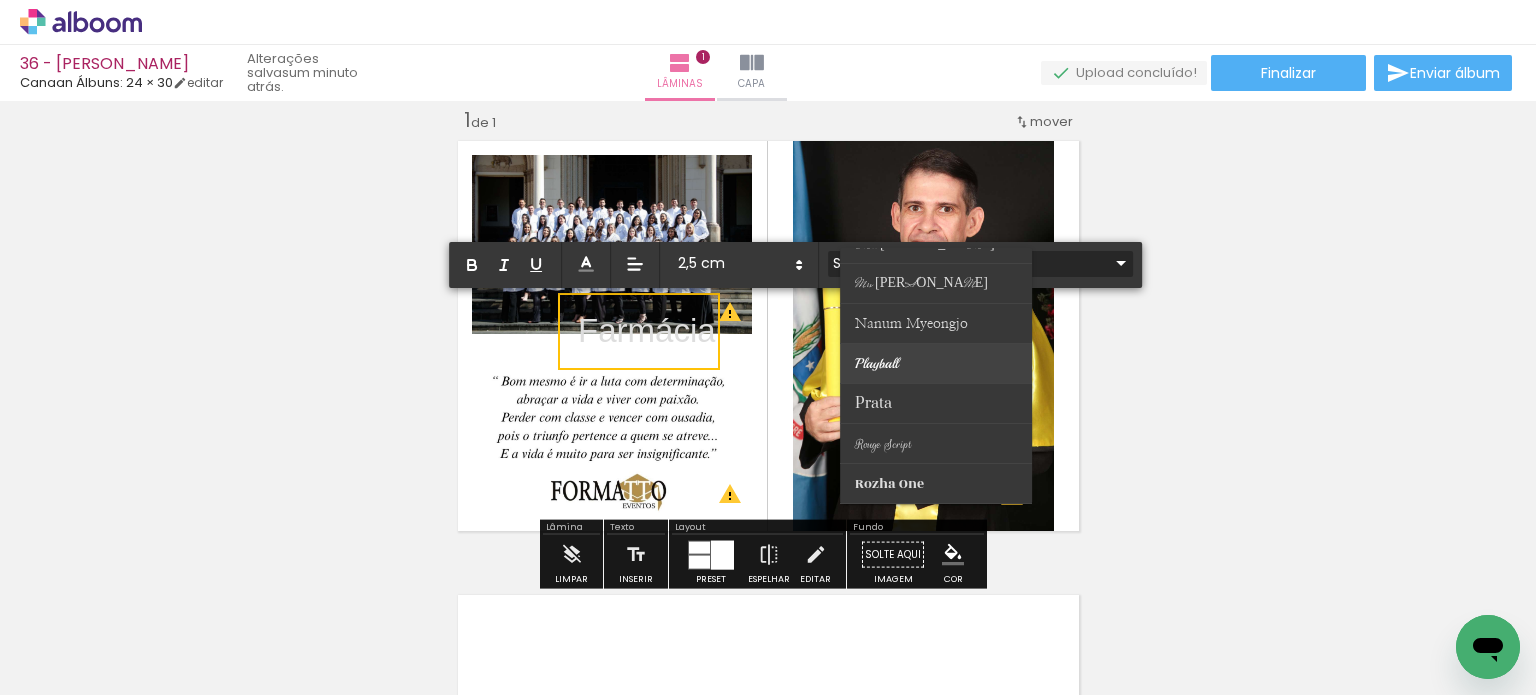 click at bounding box center (937, 364) 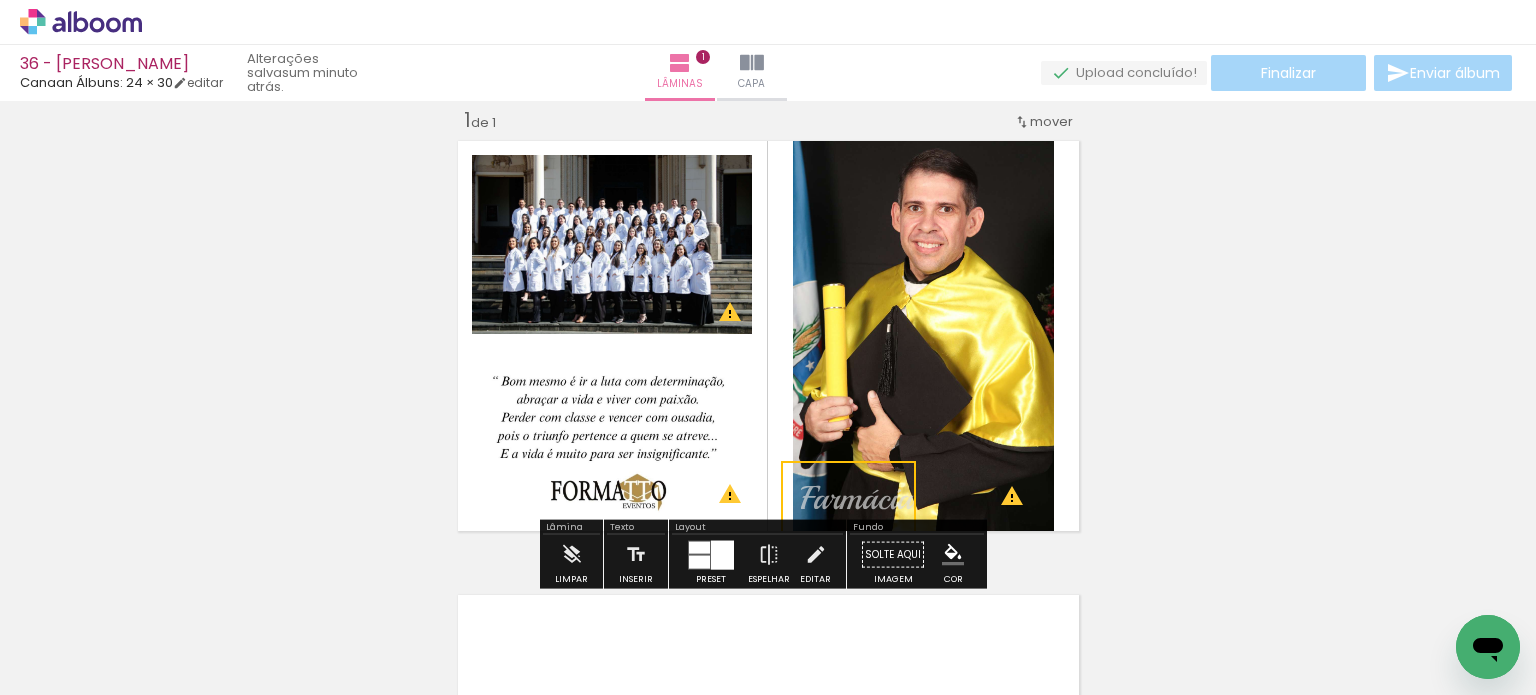 drag, startPoint x: 694, startPoint y: 310, endPoint x: 916, endPoint y: 491, distance: 286.435 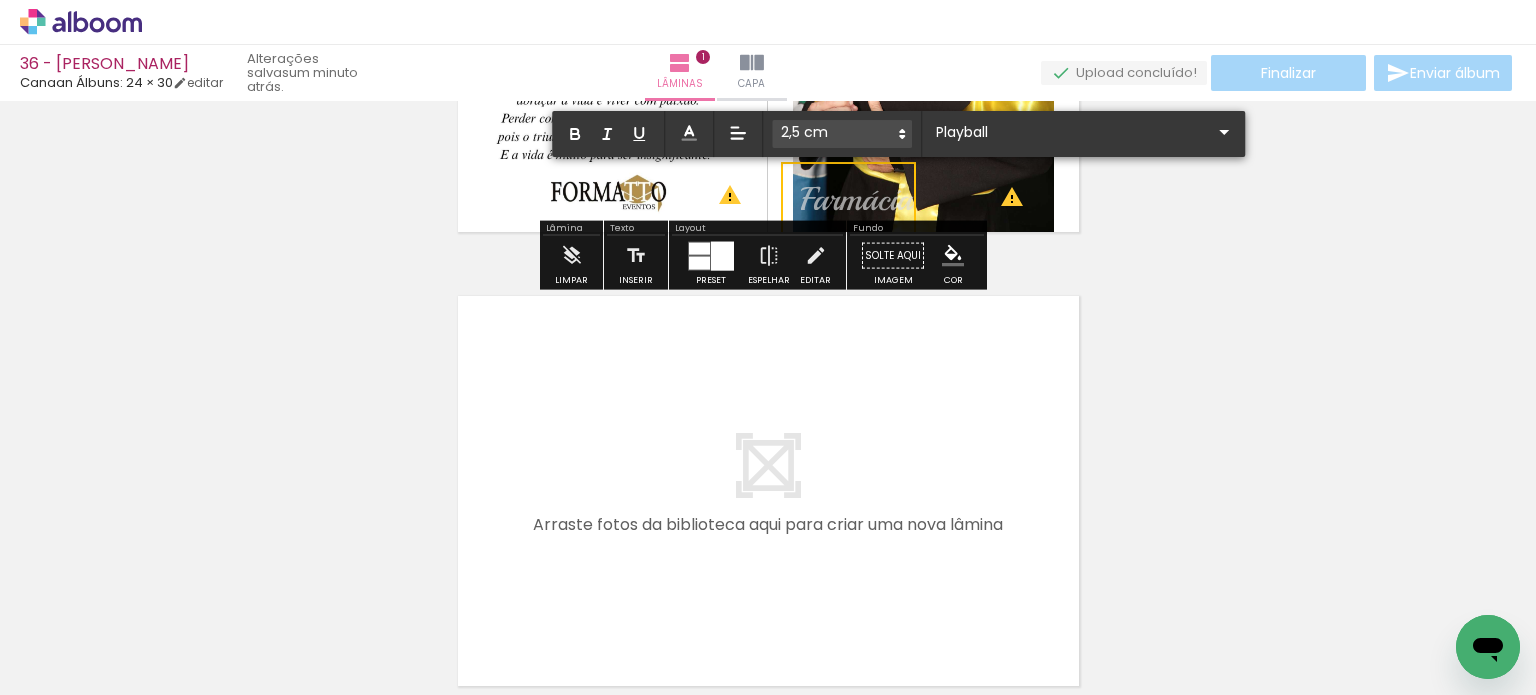 scroll, scrollTop: 325, scrollLeft: 0, axis: vertical 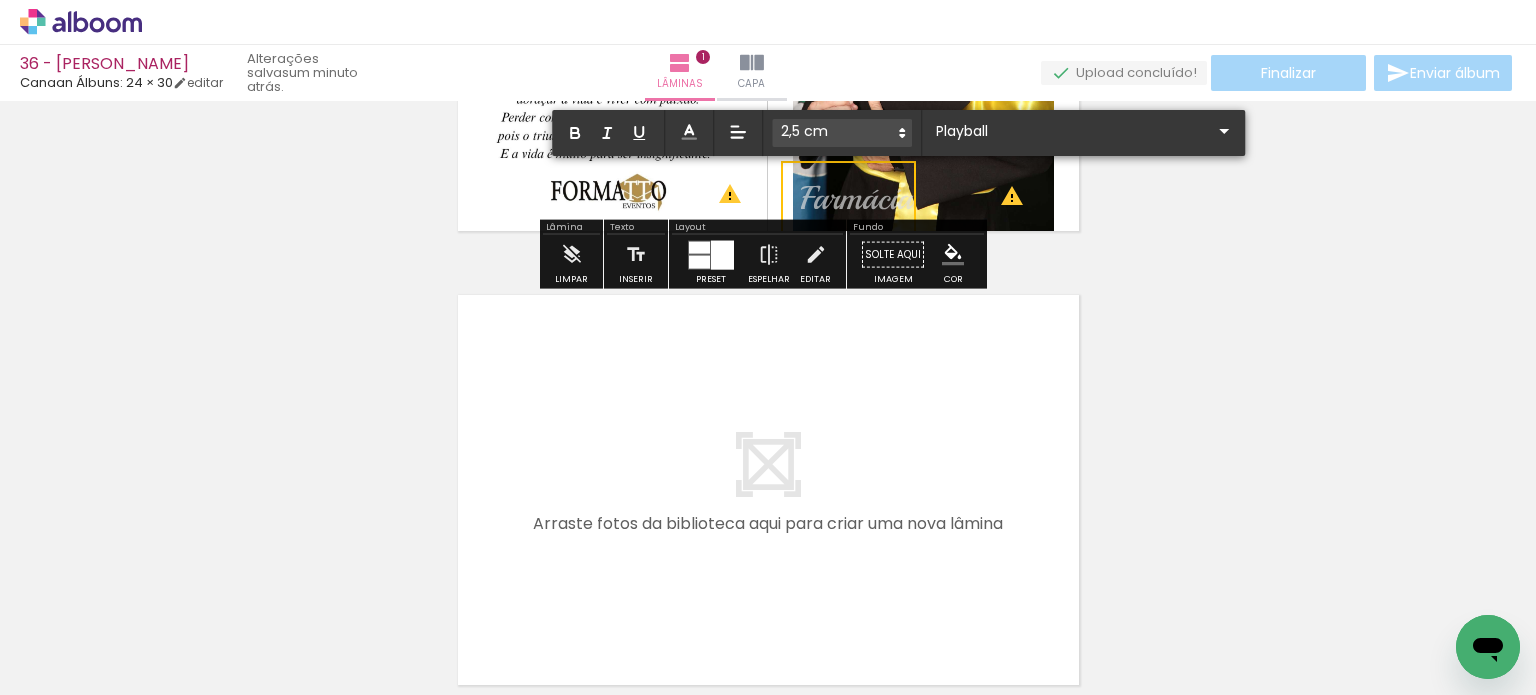 click at bounding box center (768, 490) 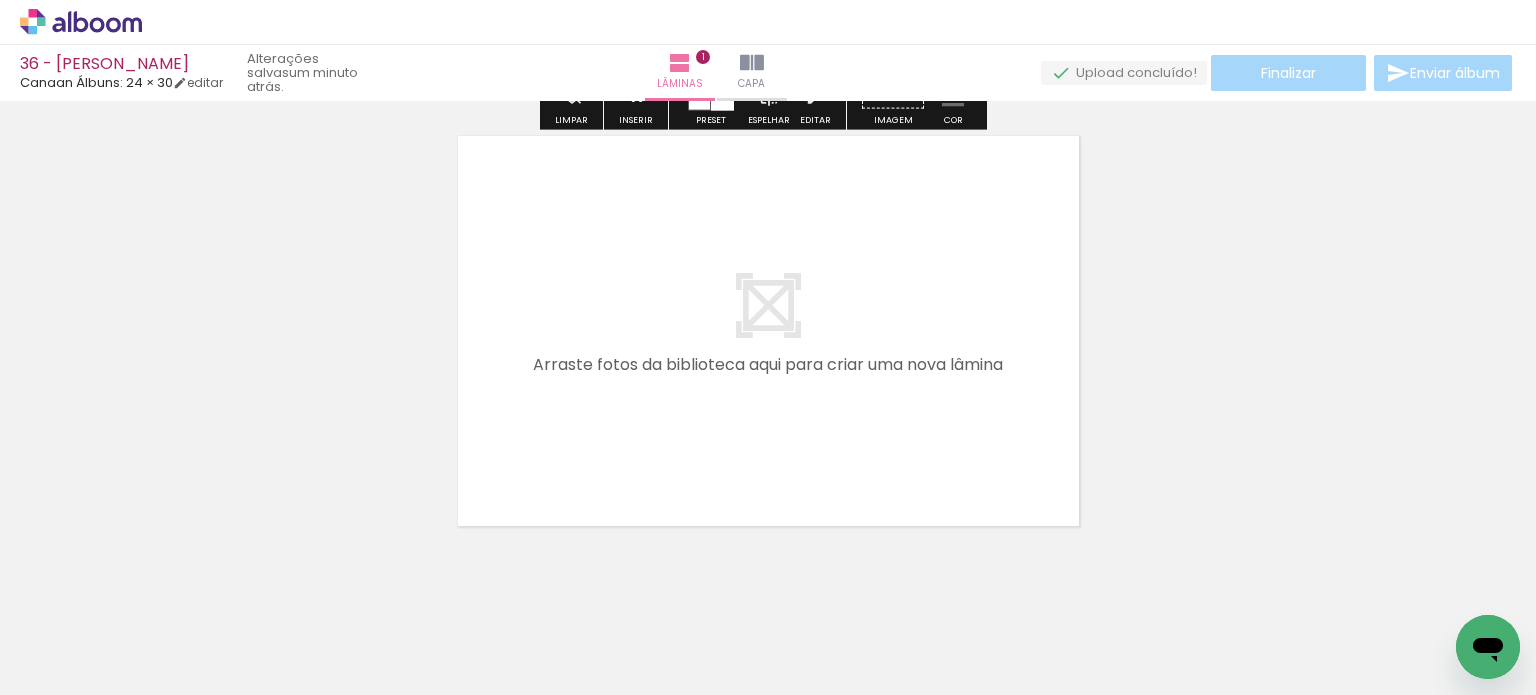 scroll, scrollTop: 516, scrollLeft: 0, axis: vertical 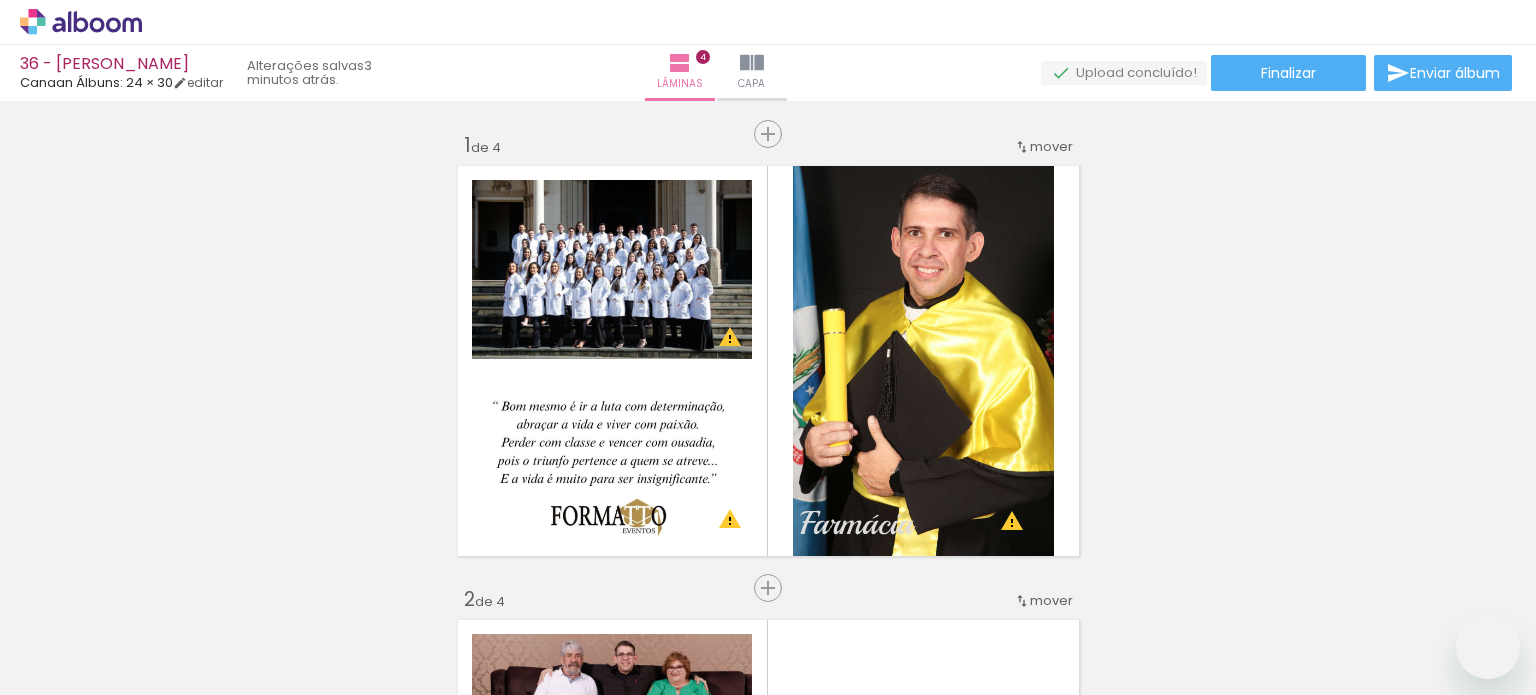click at bounding box center [768, 347] 